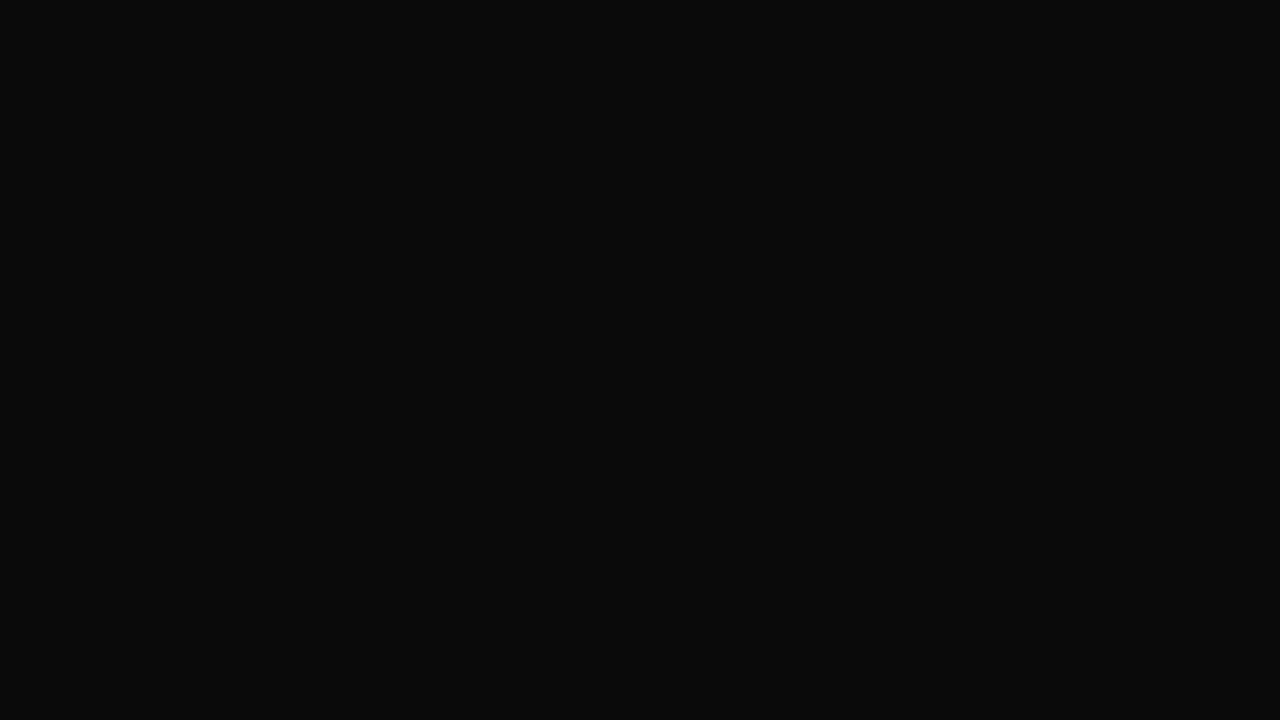 scroll, scrollTop: 0, scrollLeft: 0, axis: both 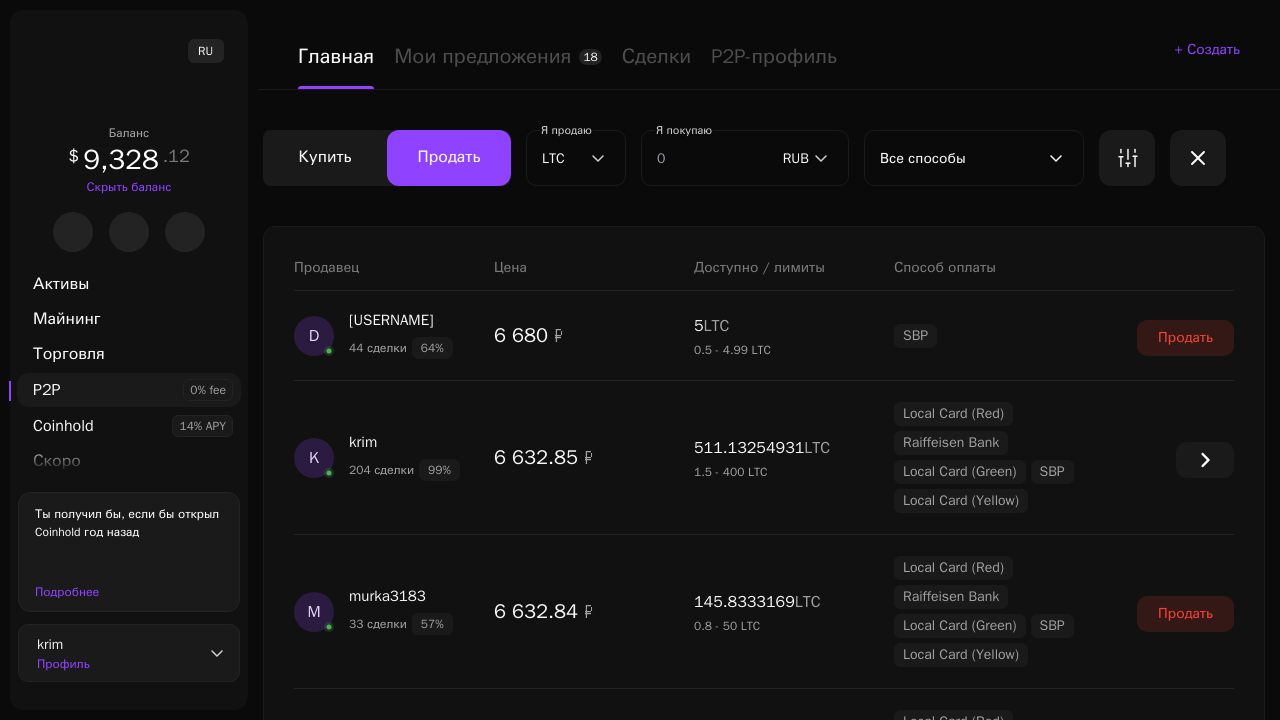 click on "Показать еще" at bounding box center (764, 2362) 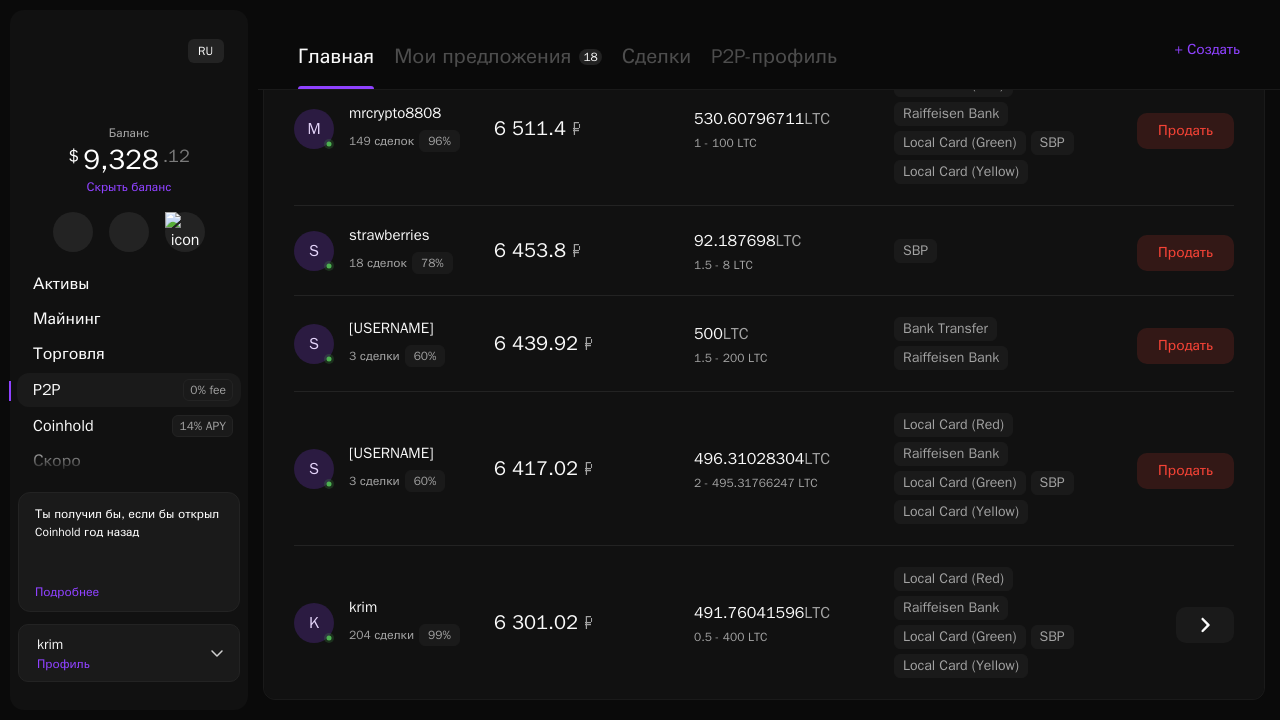 scroll, scrollTop: 1736, scrollLeft: 0, axis: vertical 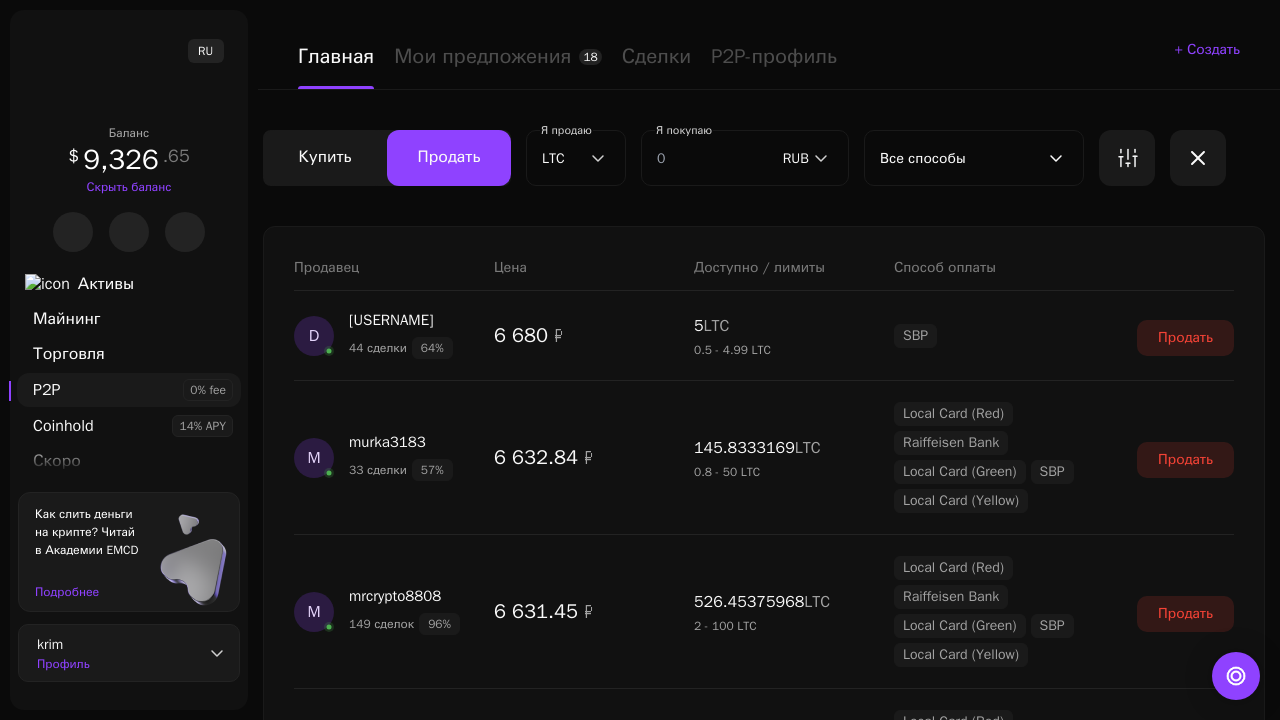 click on "Показать еще" at bounding box center [764, 2362] 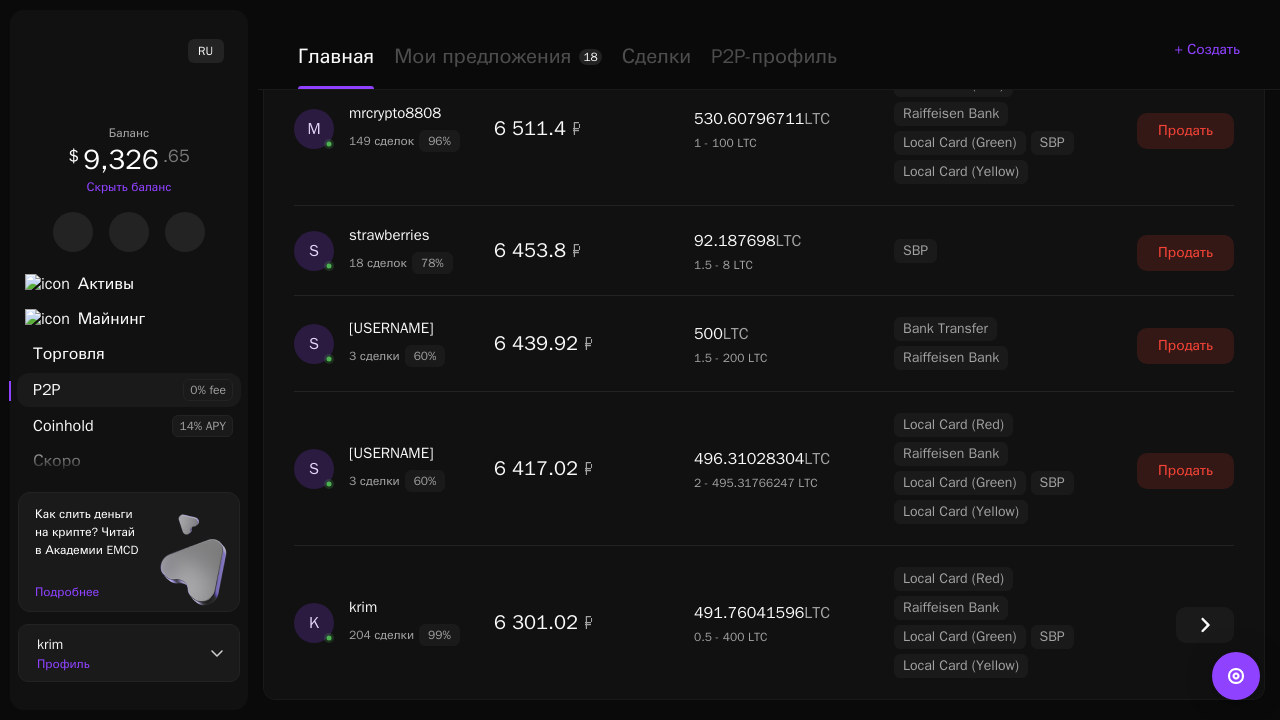 scroll, scrollTop: 1736, scrollLeft: 0, axis: vertical 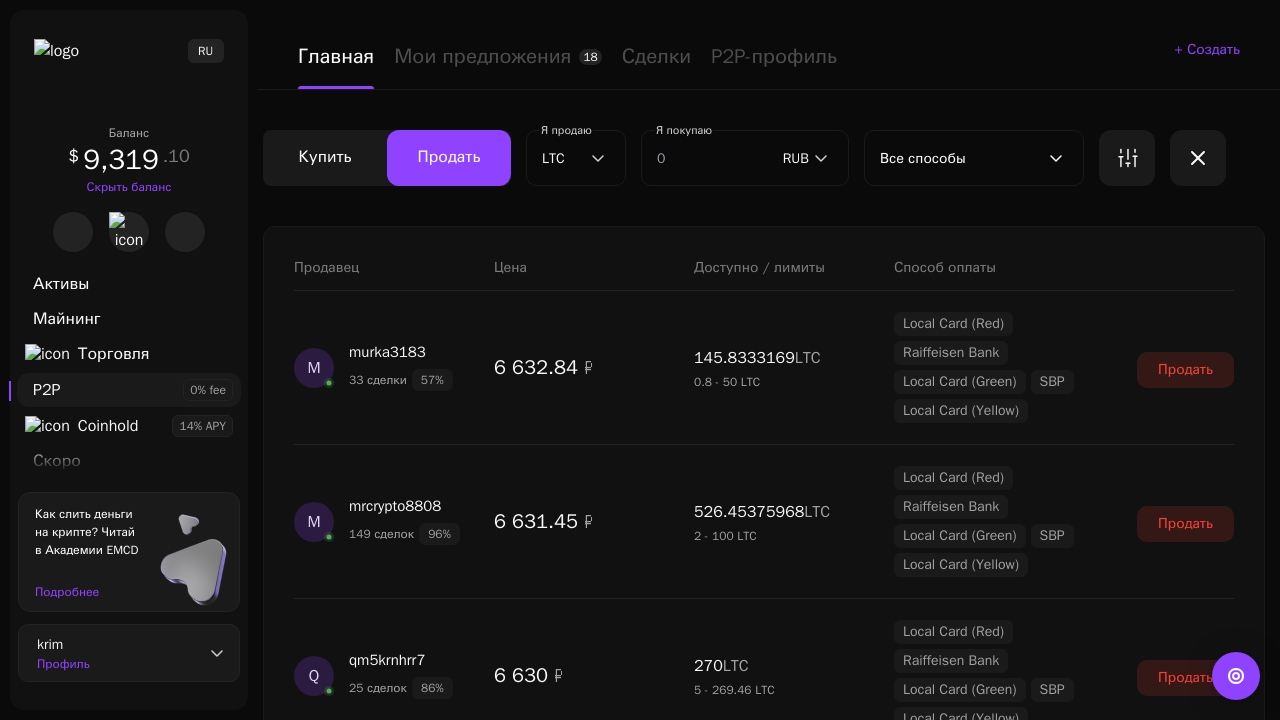 click on "Показать еще" at bounding box center [764, 2362] 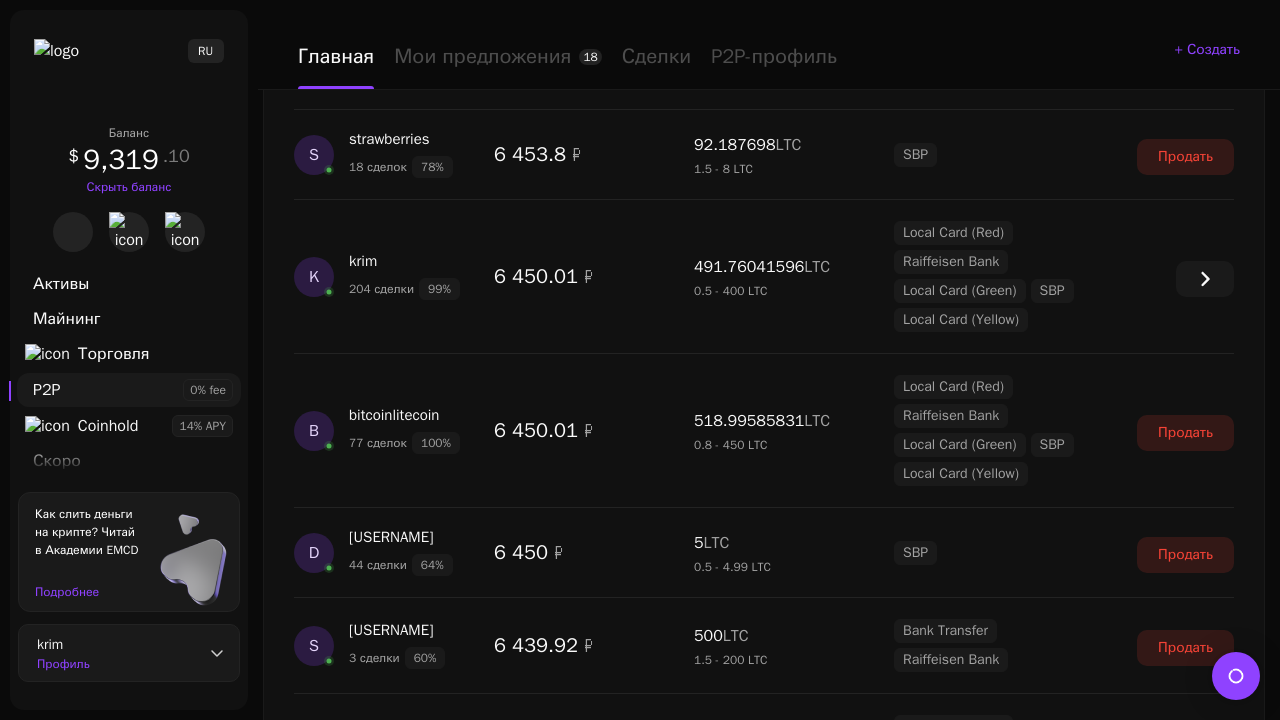 scroll, scrollTop: 1736, scrollLeft: 0, axis: vertical 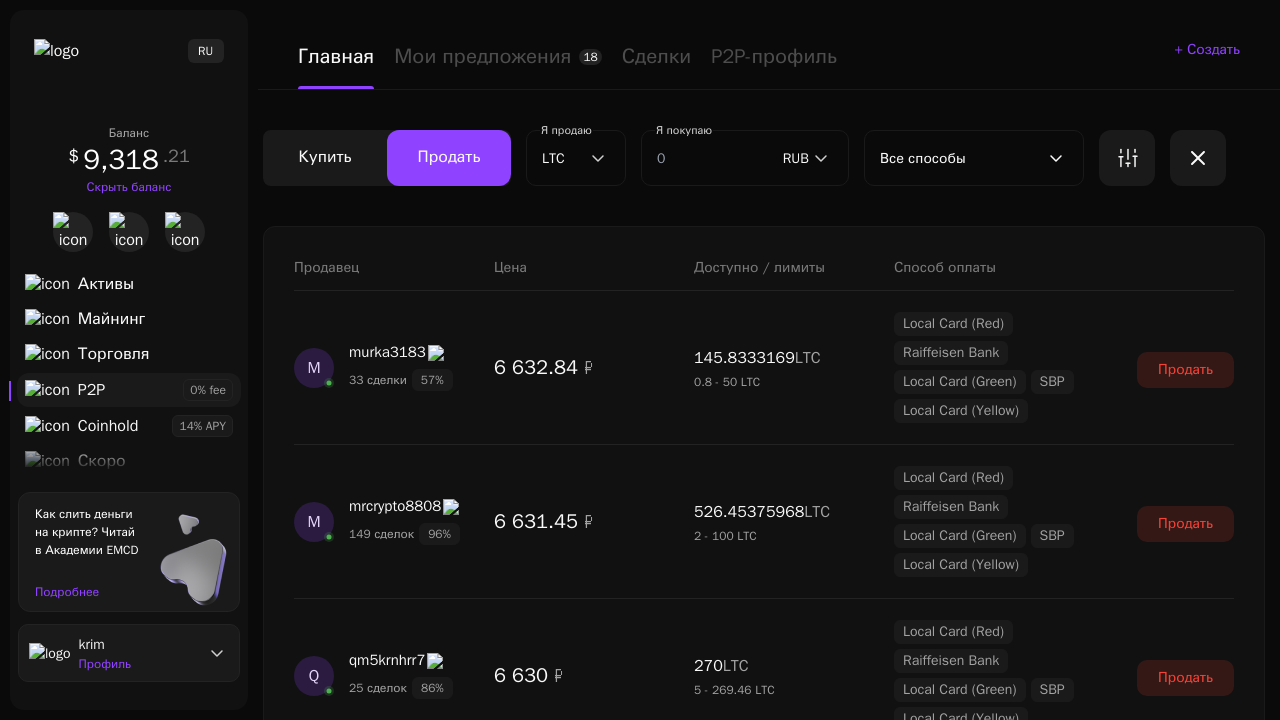 click on "Показать еще" at bounding box center [764, 2362] 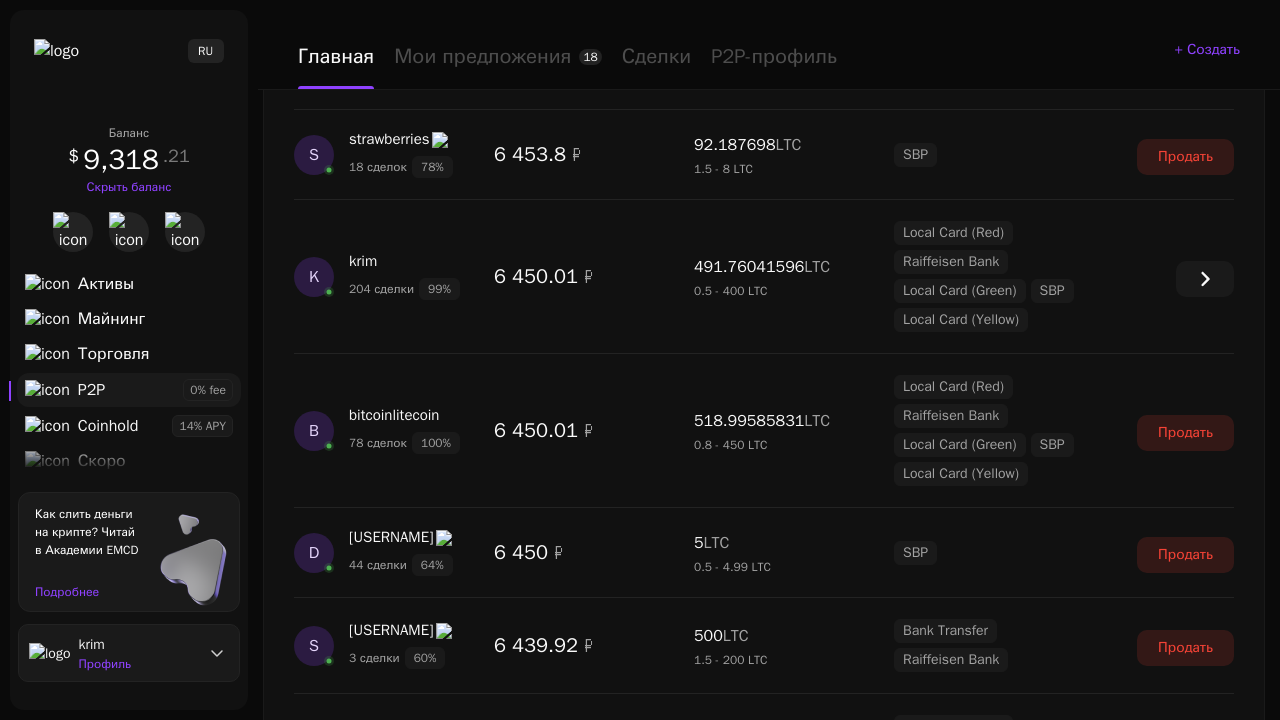 scroll, scrollTop: 1736, scrollLeft: 0, axis: vertical 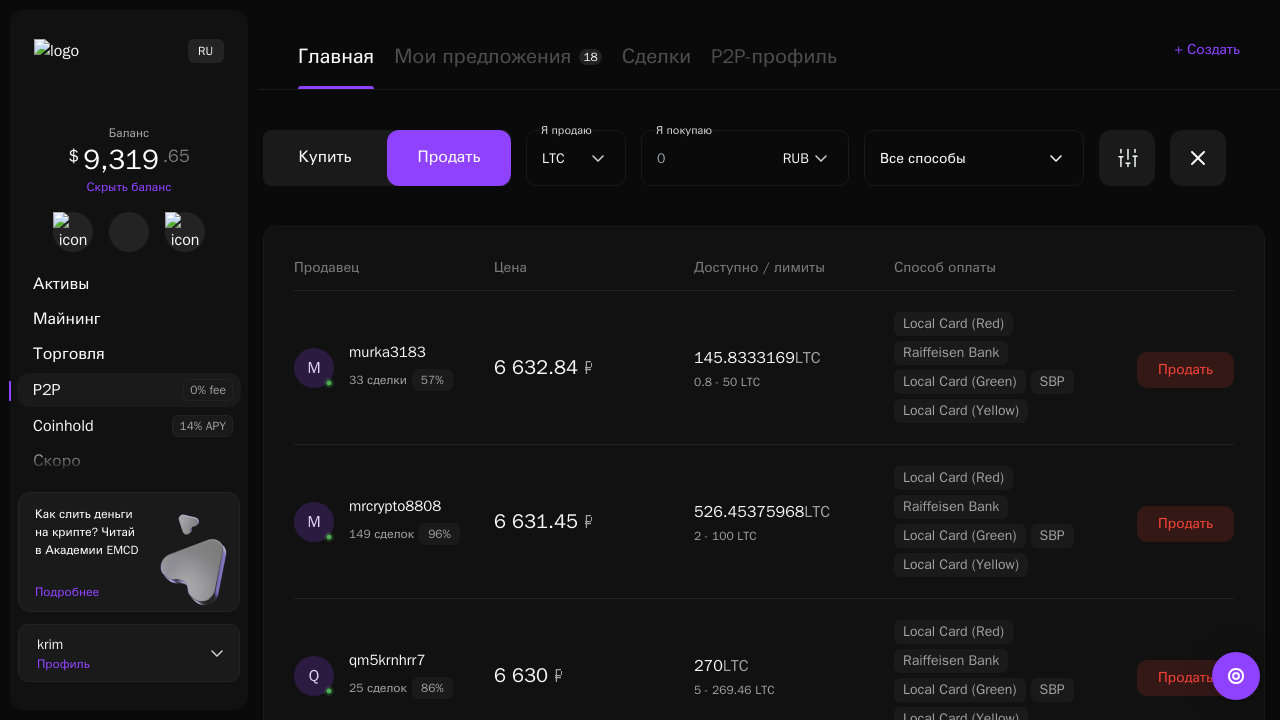 click on "Показать еще" at bounding box center (764, 2362) 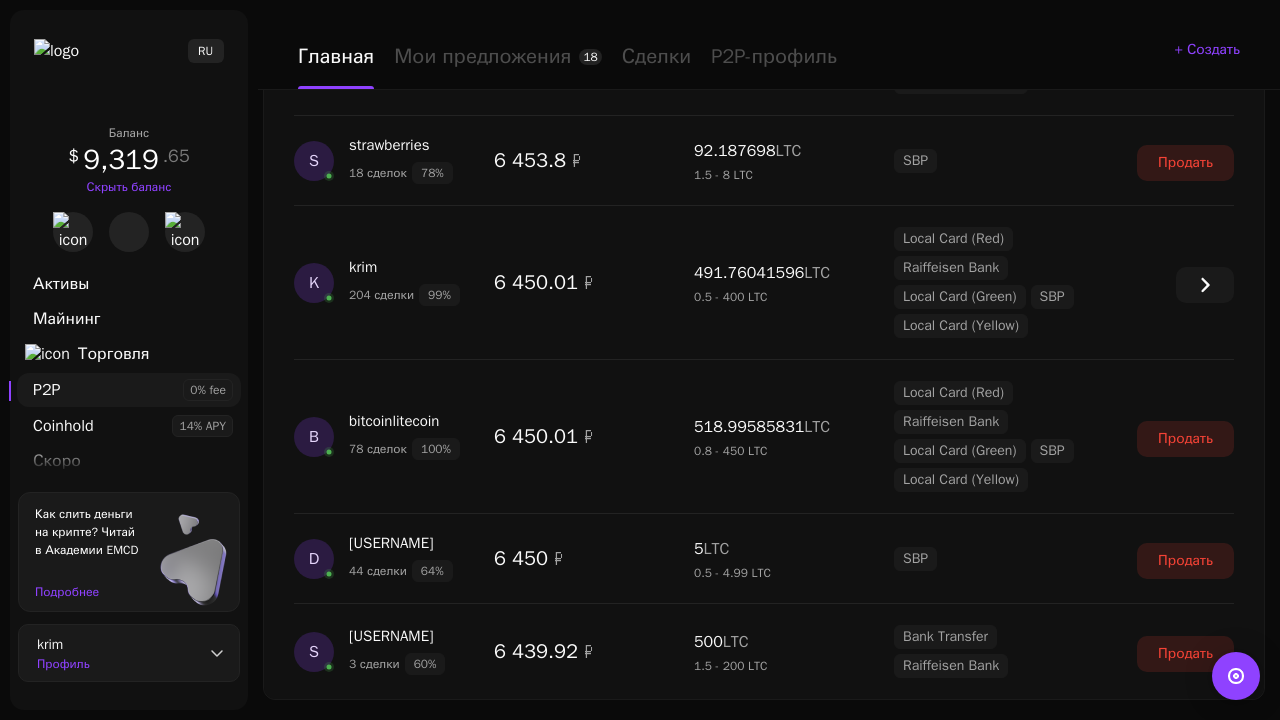 scroll, scrollTop: 1736, scrollLeft: 0, axis: vertical 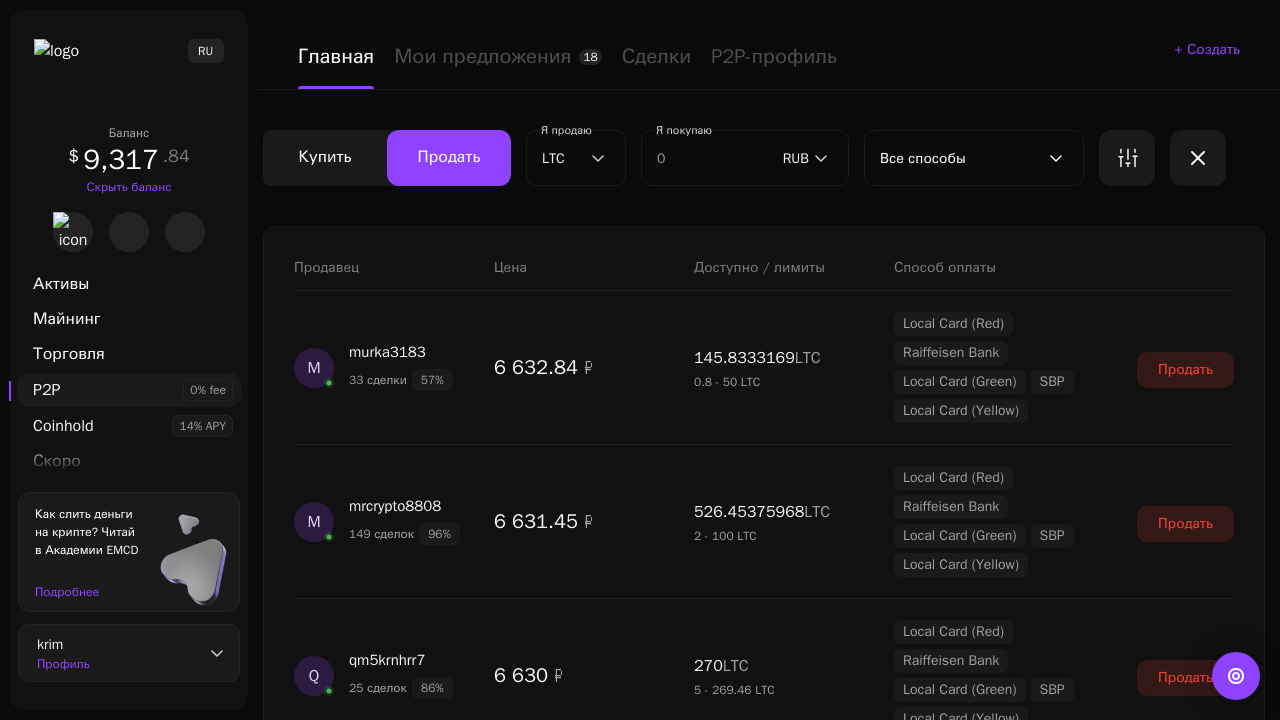 click on "Показать еще" at bounding box center (764, 2362) 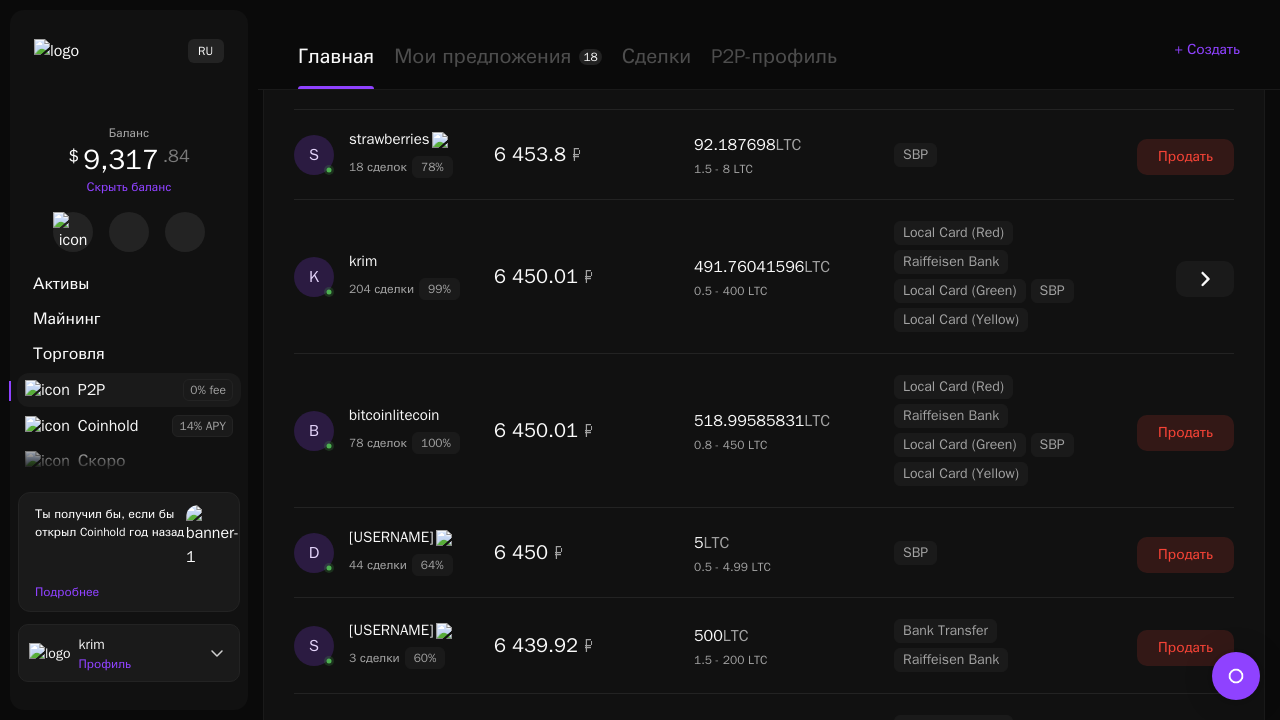 scroll, scrollTop: 1736, scrollLeft: 0, axis: vertical 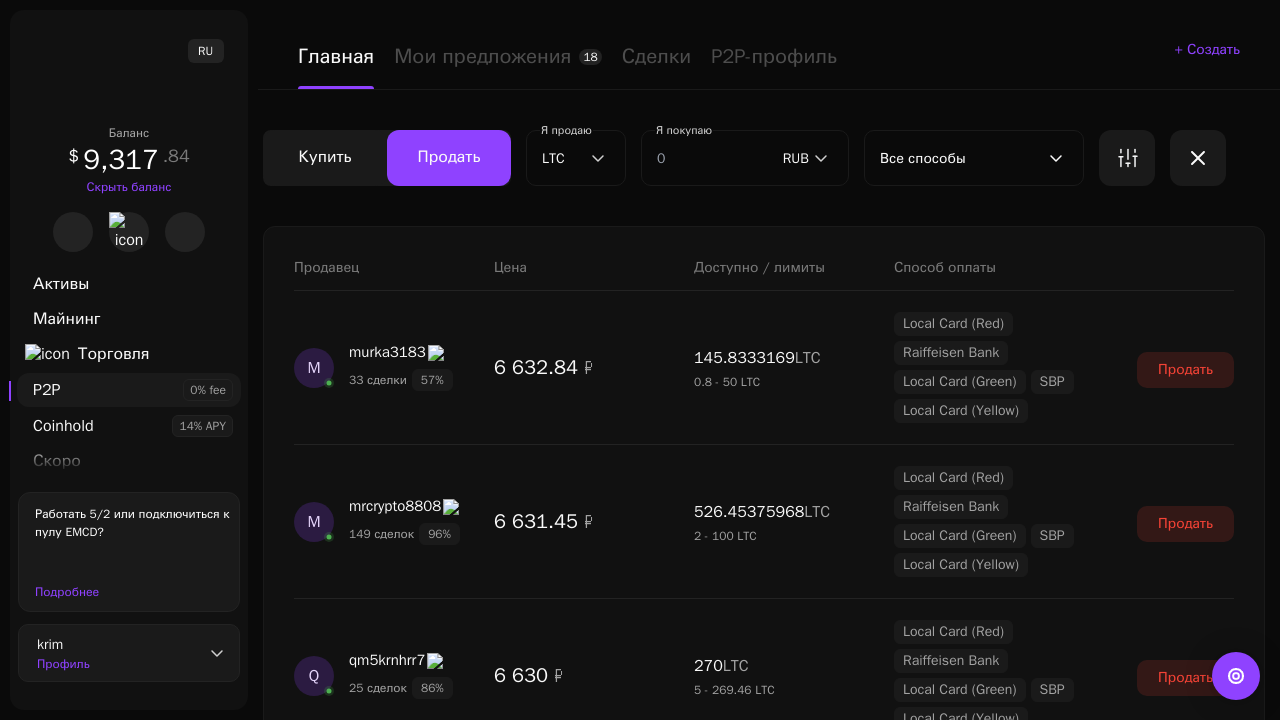 click on "Показать еще" at bounding box center (764, 2362) 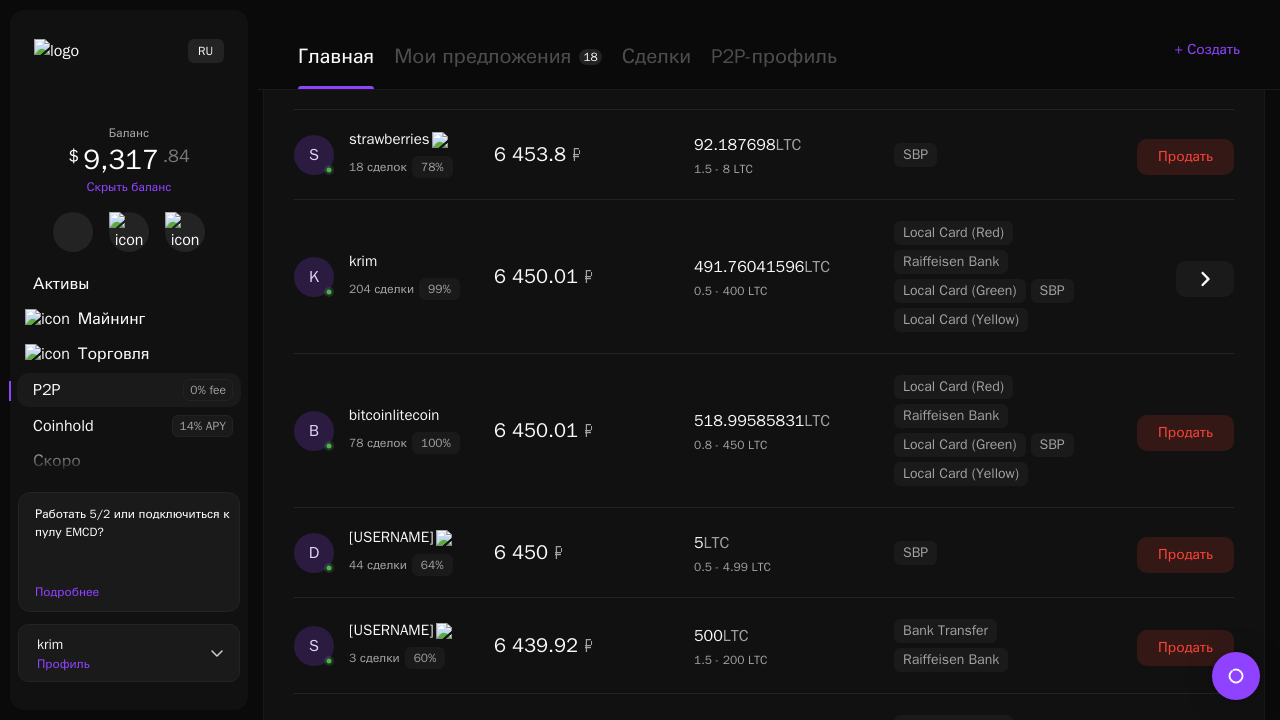 scroll, scrollTop: 1736, scrollLeft: 0, axis: vertical 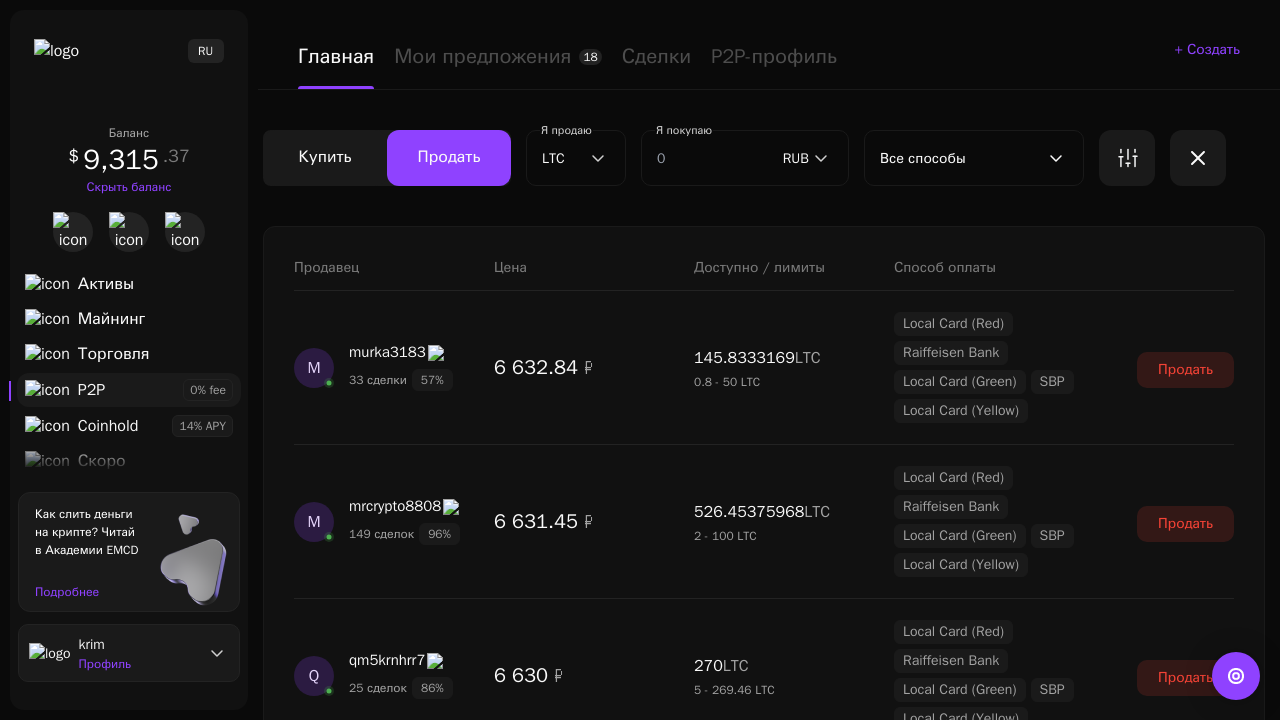 click on "Показать еще" at bounding box center [764, 2362] 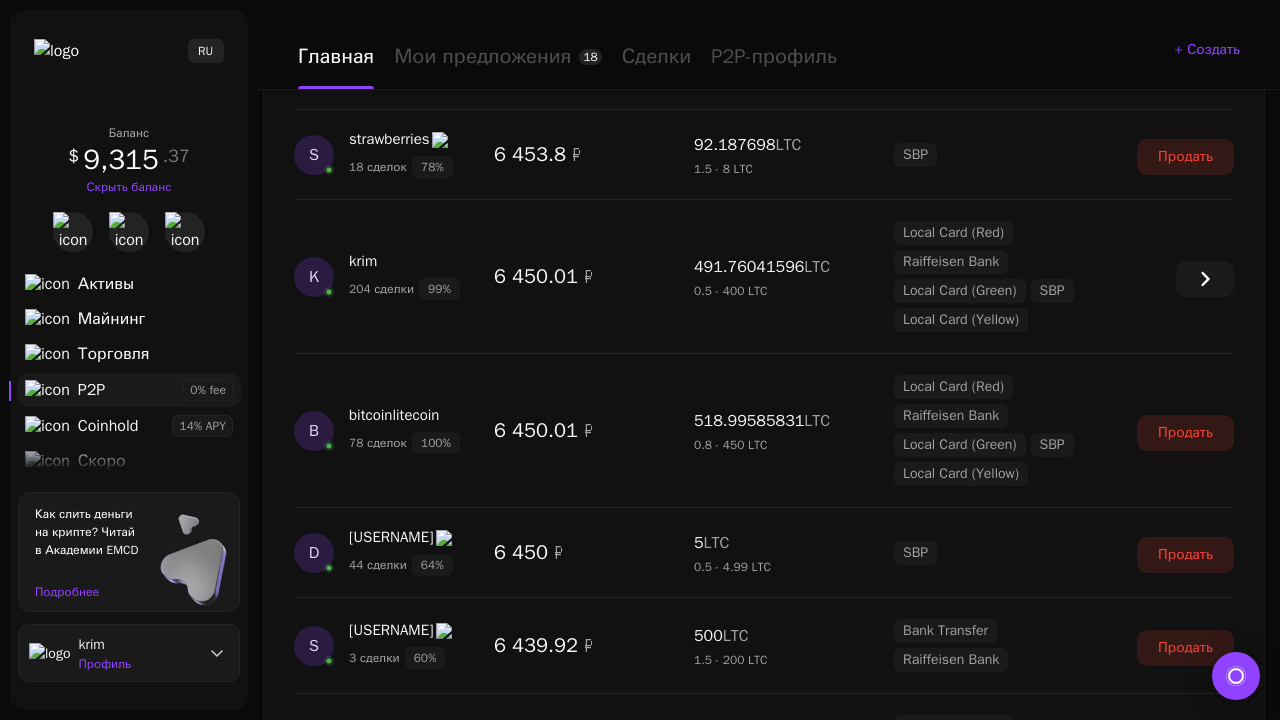 scroll, scrollTop: 1736, scrollLeft: 0, axis: vertical 